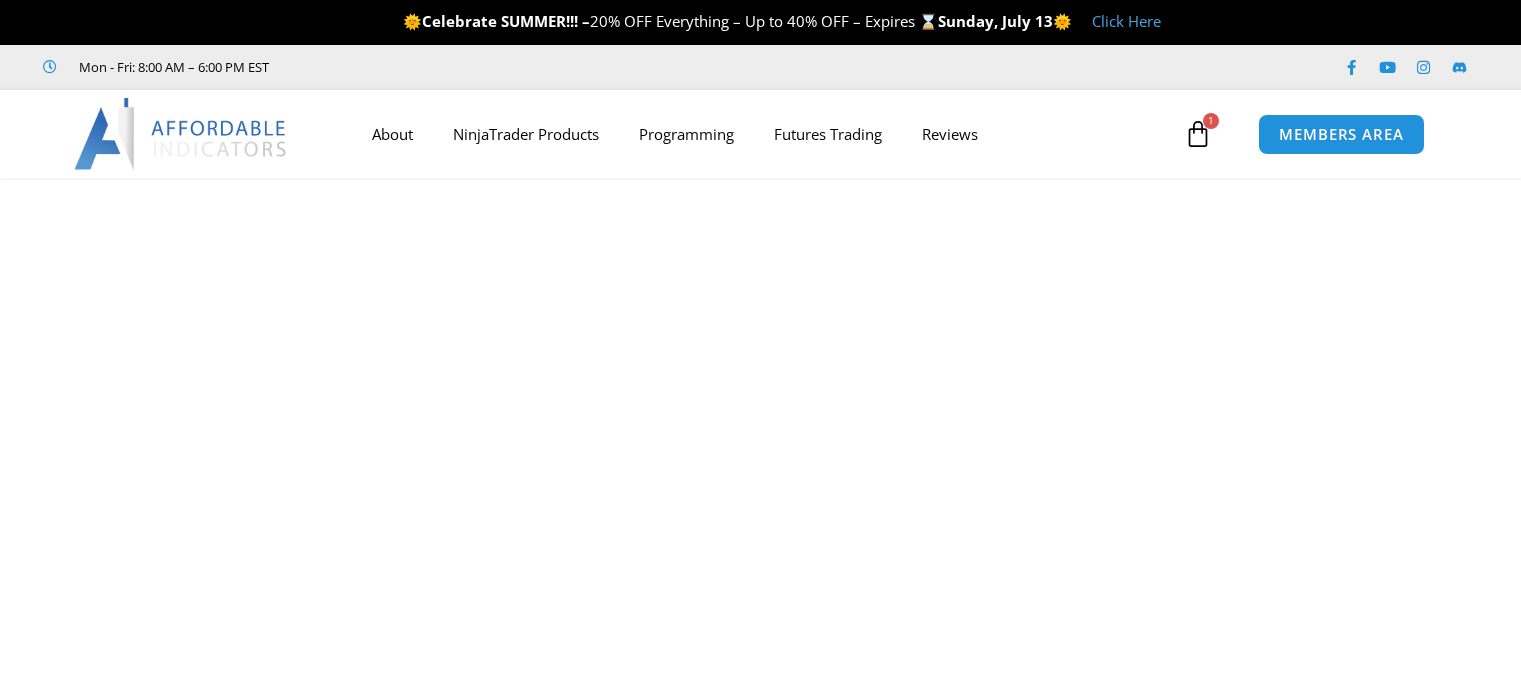 scroll, scrollTop: 0, scrollLeft: 0, axis: both 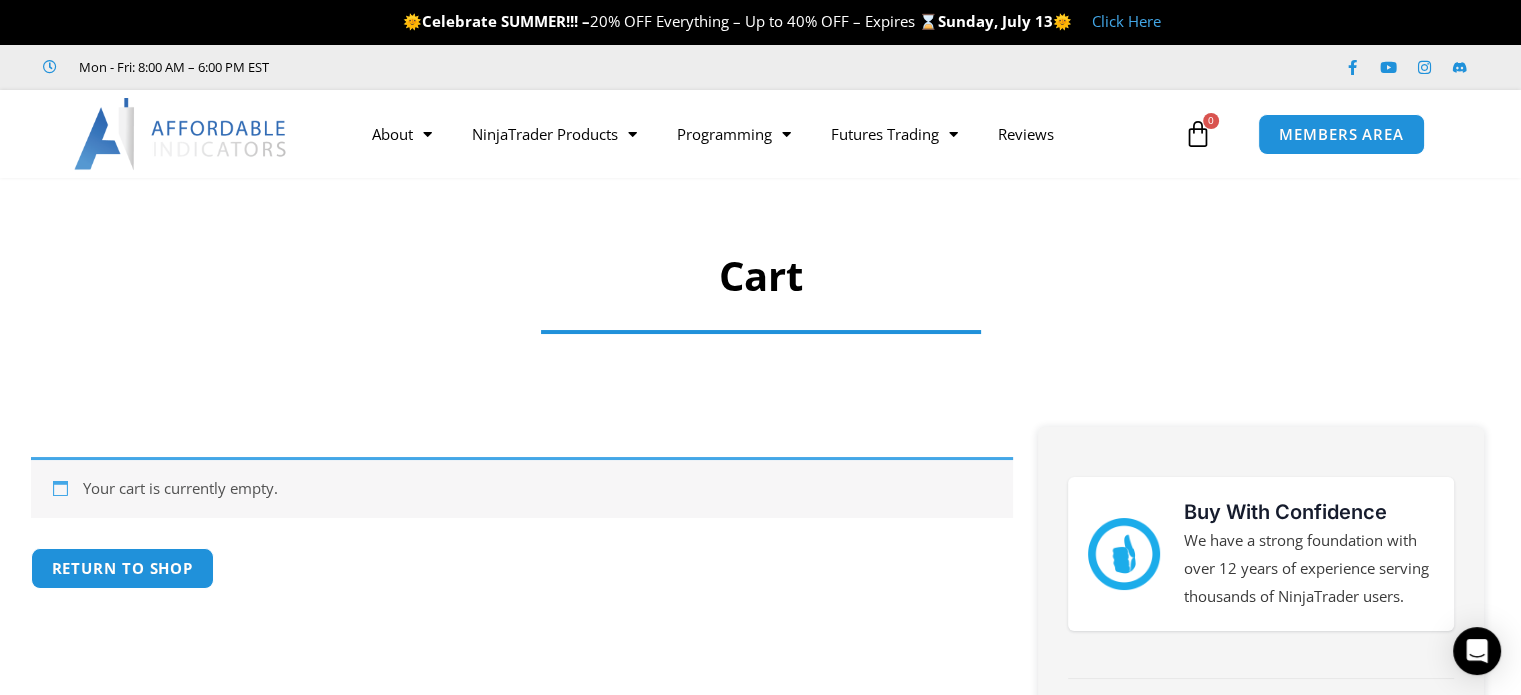 click on "Your cart is currently empty.
Return to shop
Buy With Confidence We have a strong foundation with over 12 years of experience serving thousands of NinjaTrader users.
Products
Programming
Profits
Need Help?" at bounding box center (760, 786) 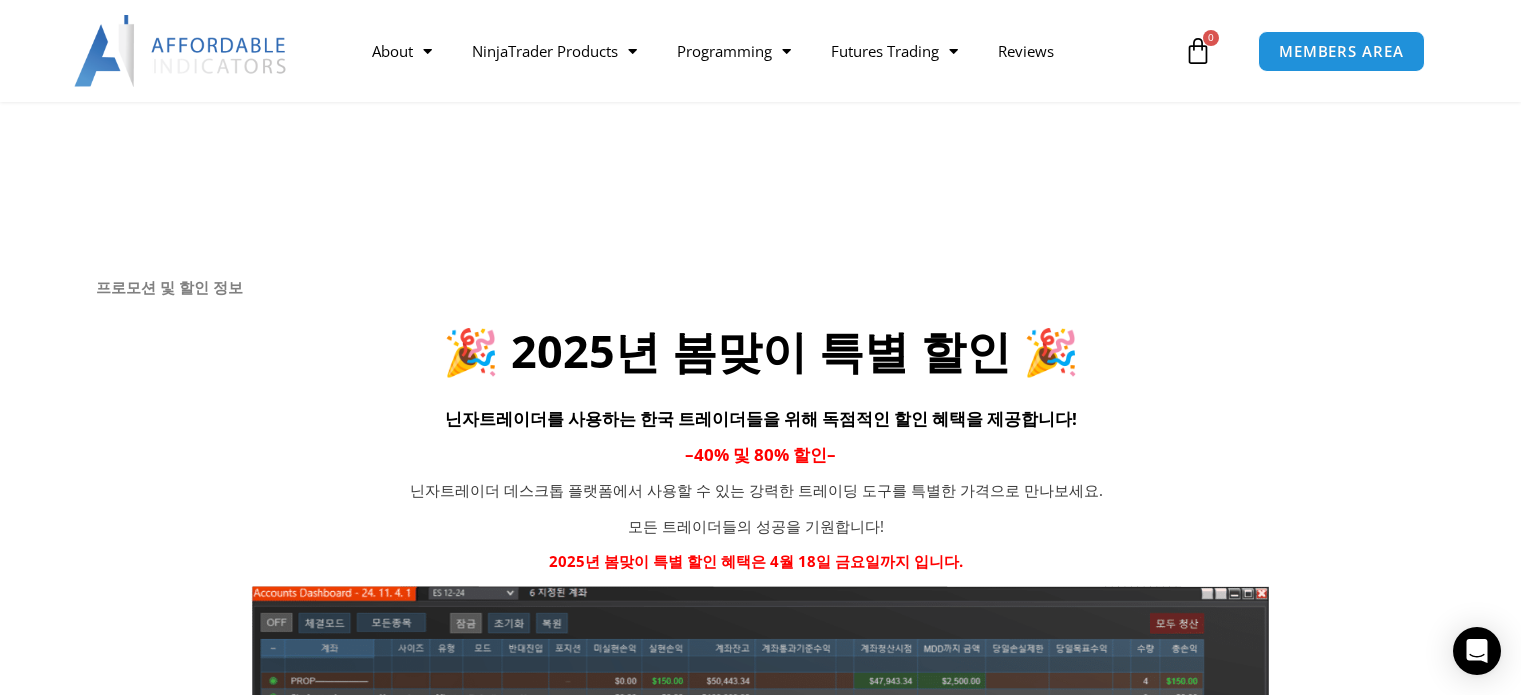 scroll, scrollTop: 1400, scrollLeft: 0, axis: vertical 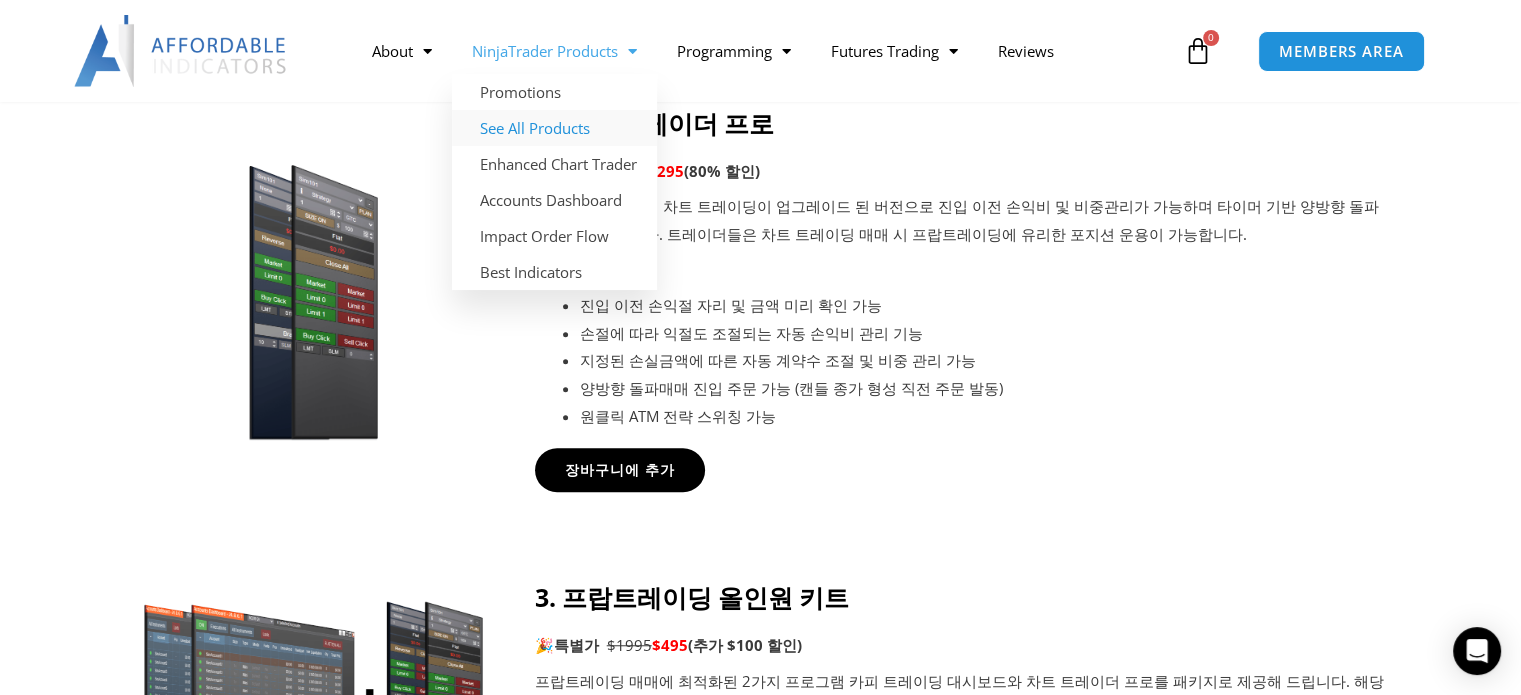 click on "See All Products" 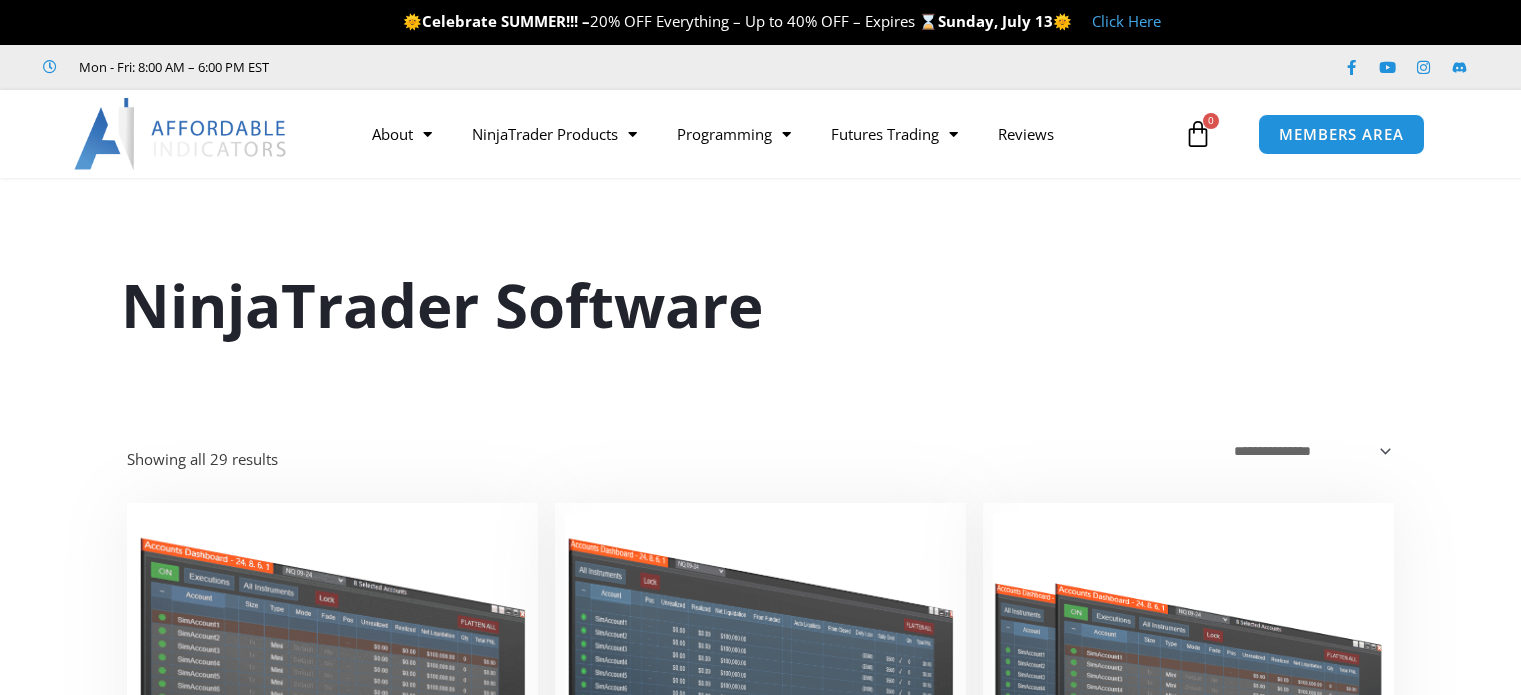 scroll, scrollTop: 0, scrollLeft: 0, axis: both 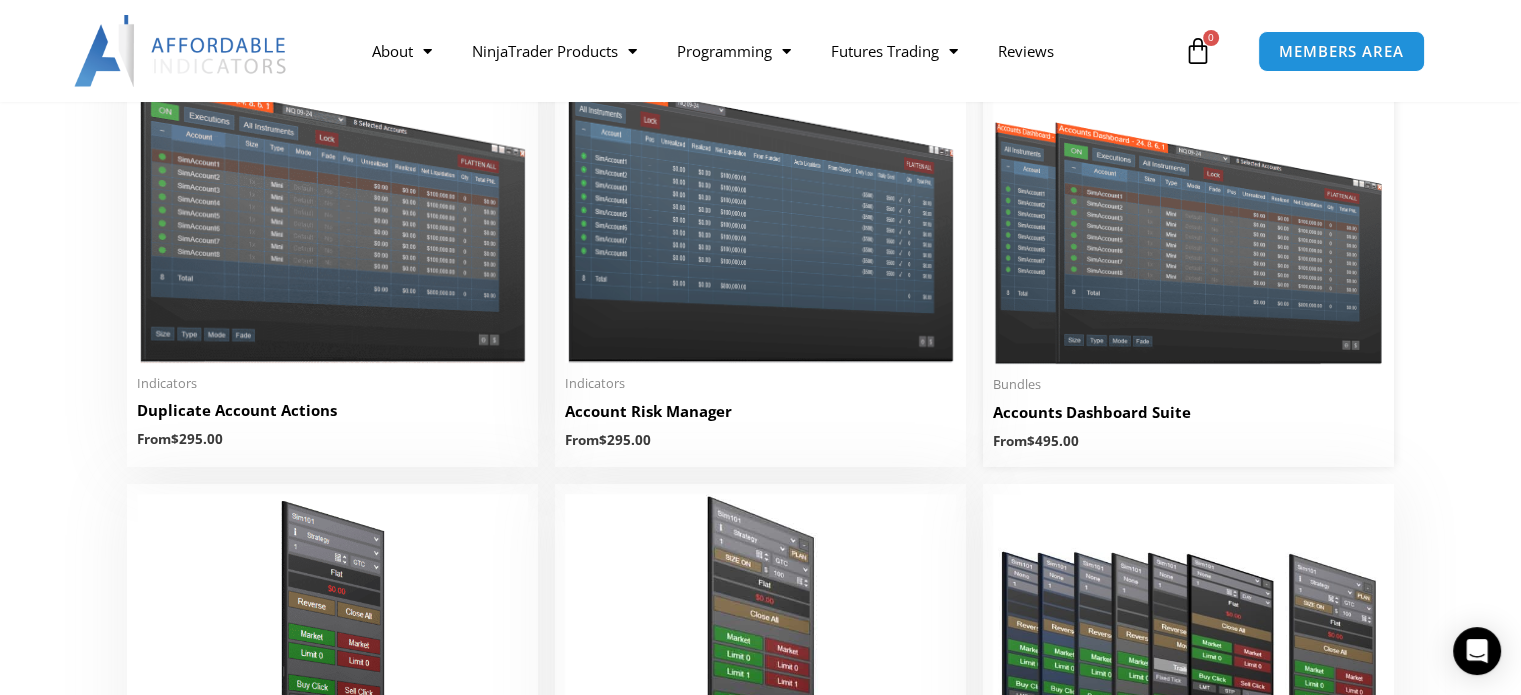 click on "Accounts Dashboard Suite" at bounding box center (1188, 412) 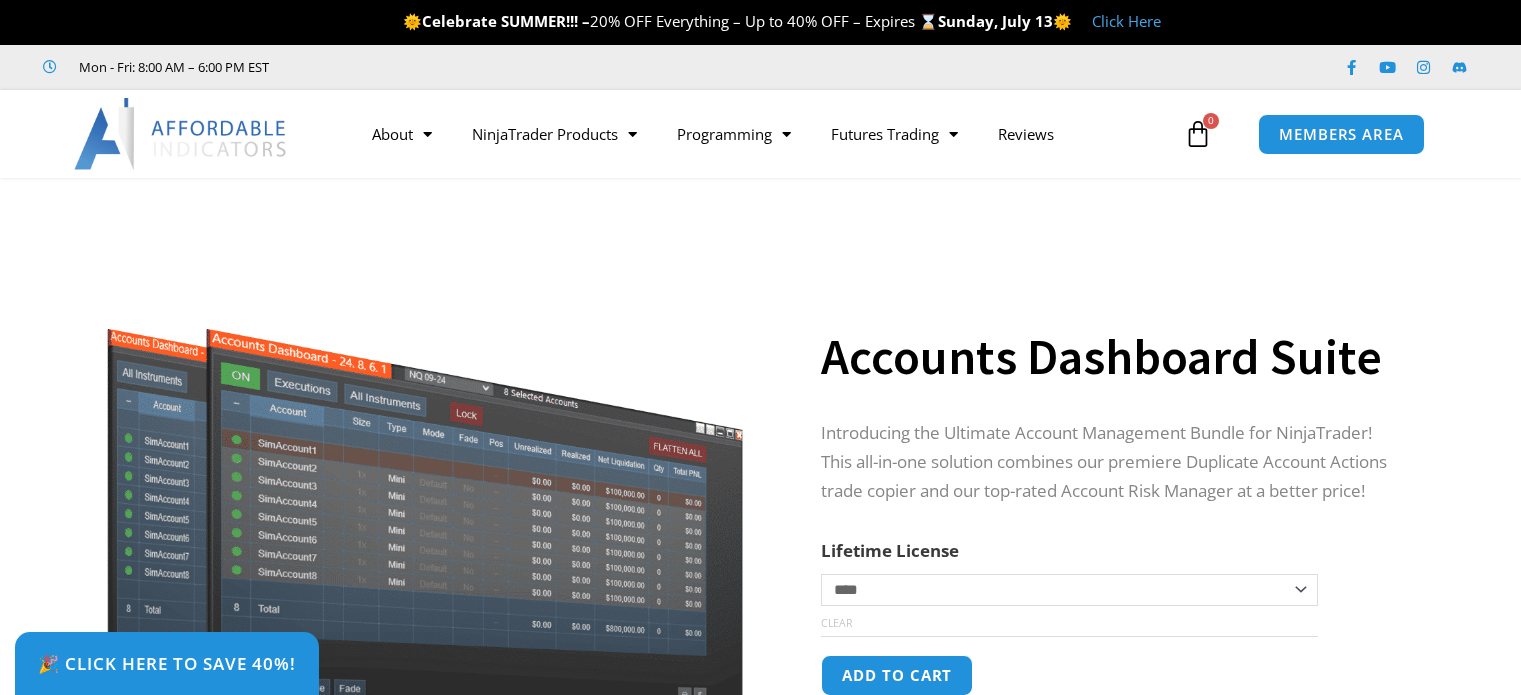 scroll, scrollTop: 466, scrollLeft: 0, axis: vertical 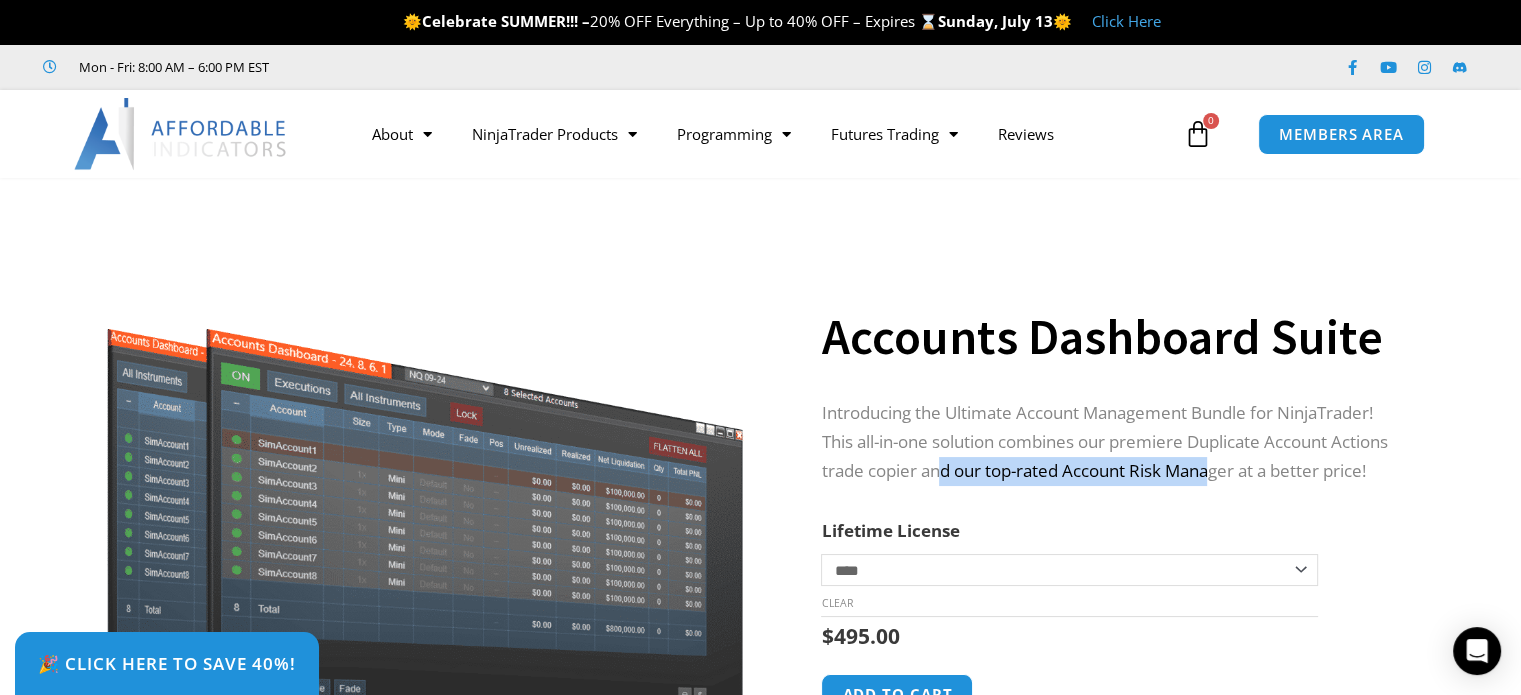 drag, startPoint x: 940, startPoint y: 475, endPoint x: 1220, endPoint y: 475, distance: 280 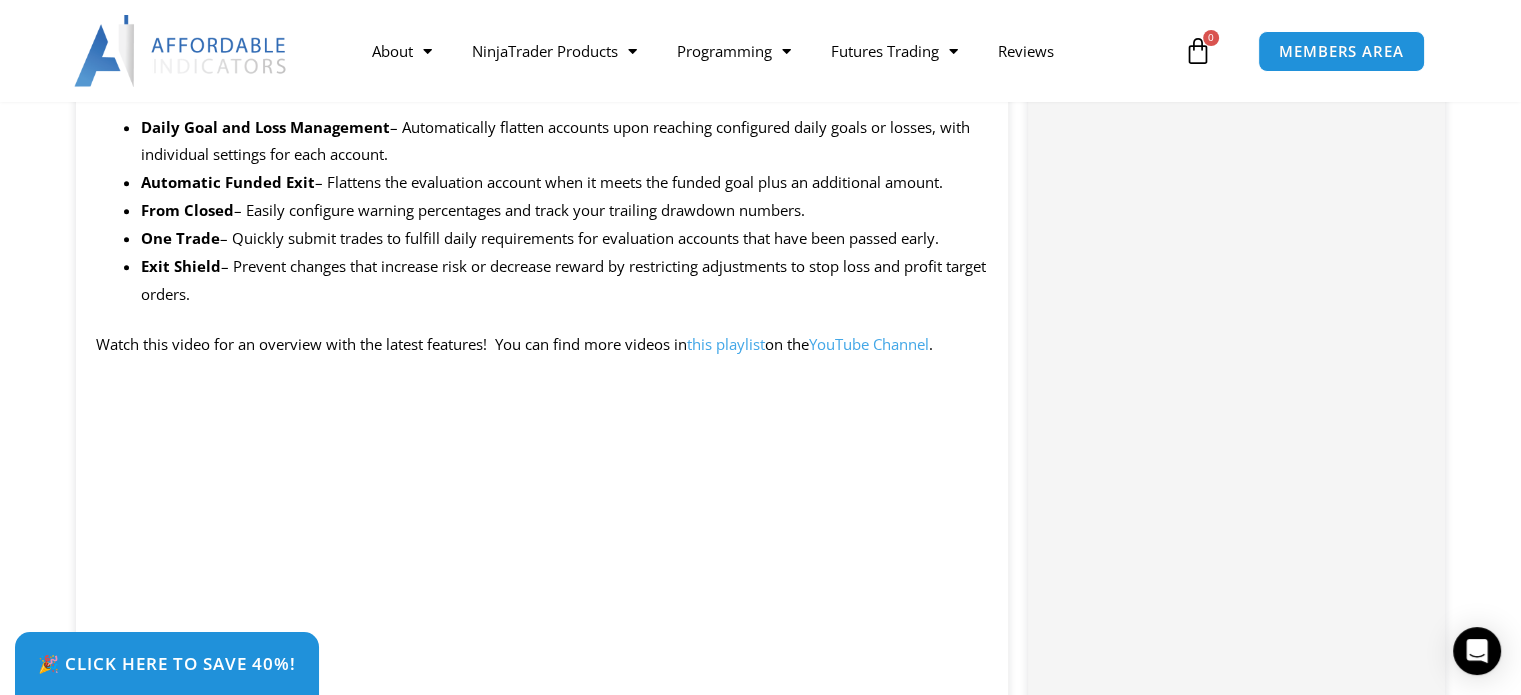 scroll, scrollTop: 1400, scrollLeft: 0, axis: vertical 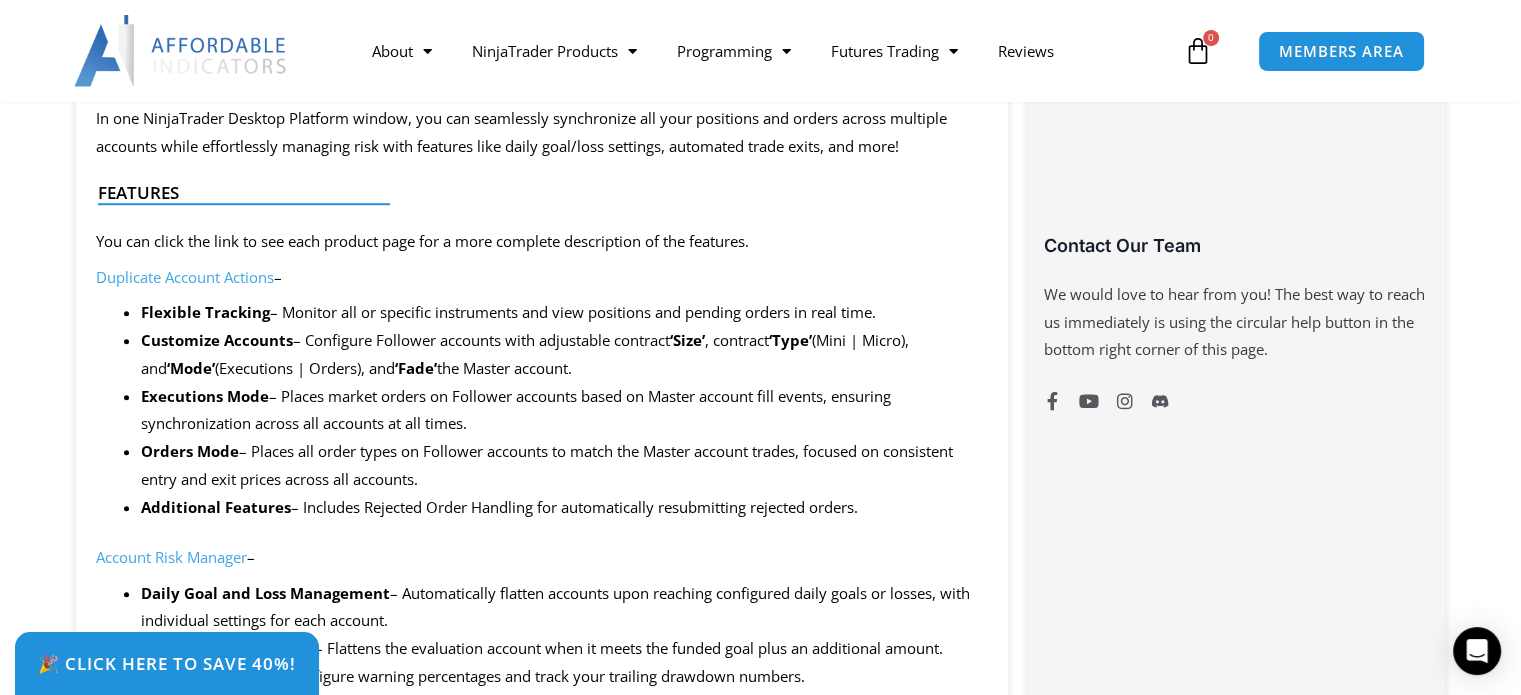 click on "Duplicate Account Actions" at bounding box center (185, 277) 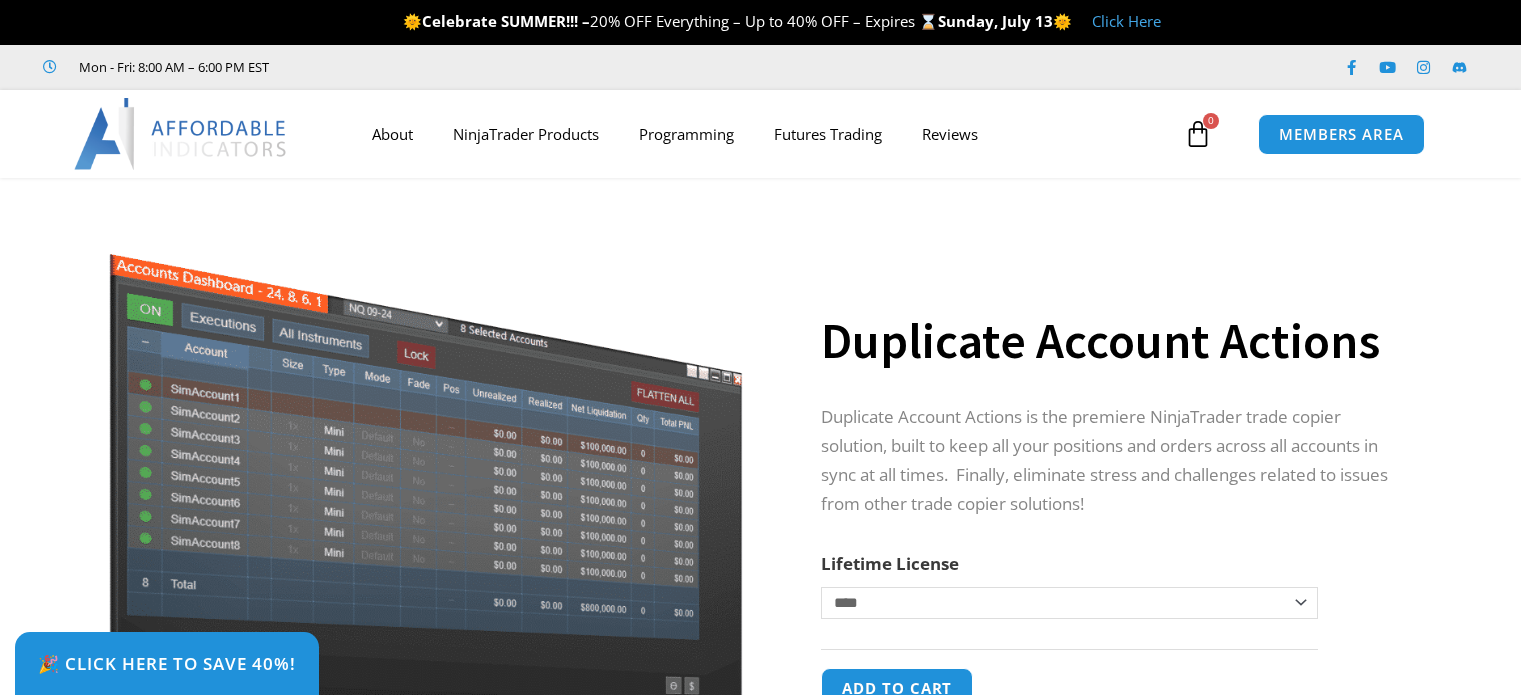 scroll, scrollTop: 0, scrollLeft: 0, axis: both 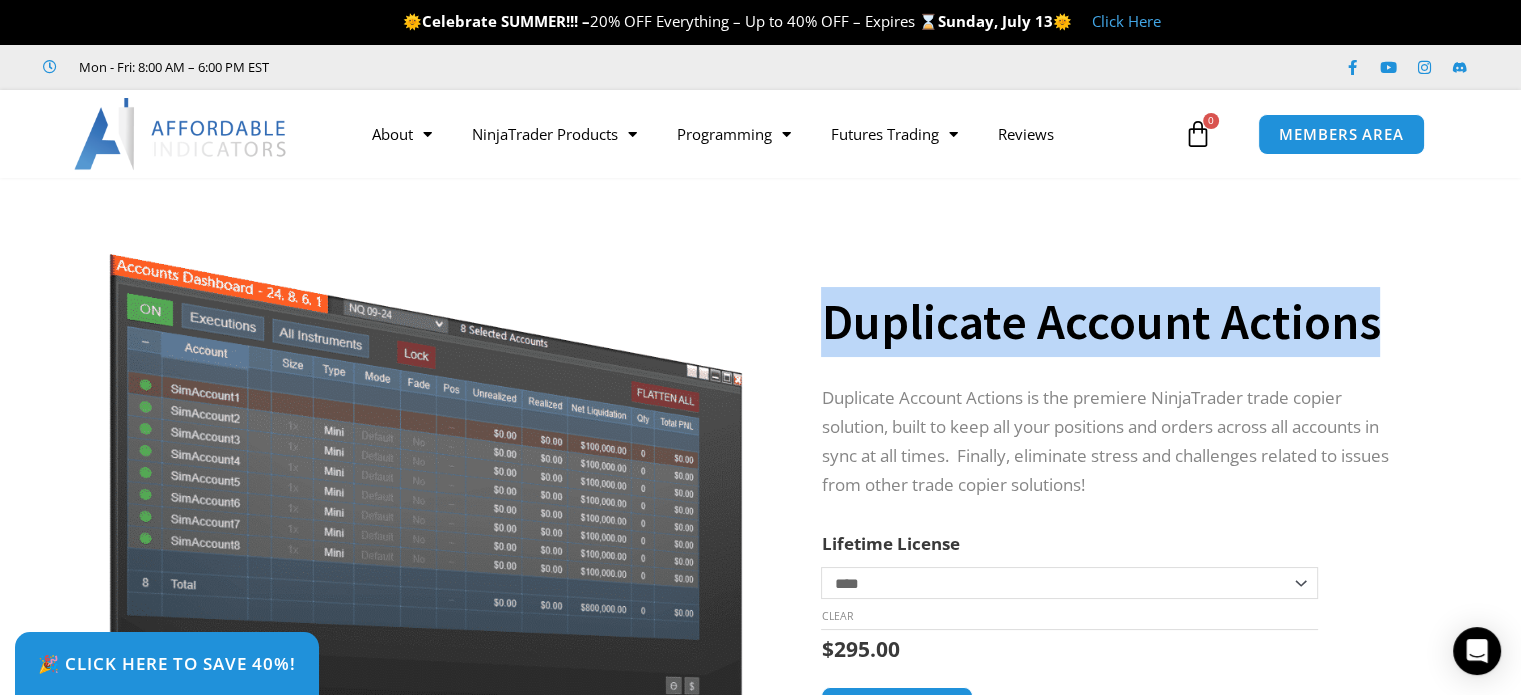 drag, startPoint x: 825, startPoint y: 323, endPoint x: 1374, endPoint y: 319, distance: 549.0146 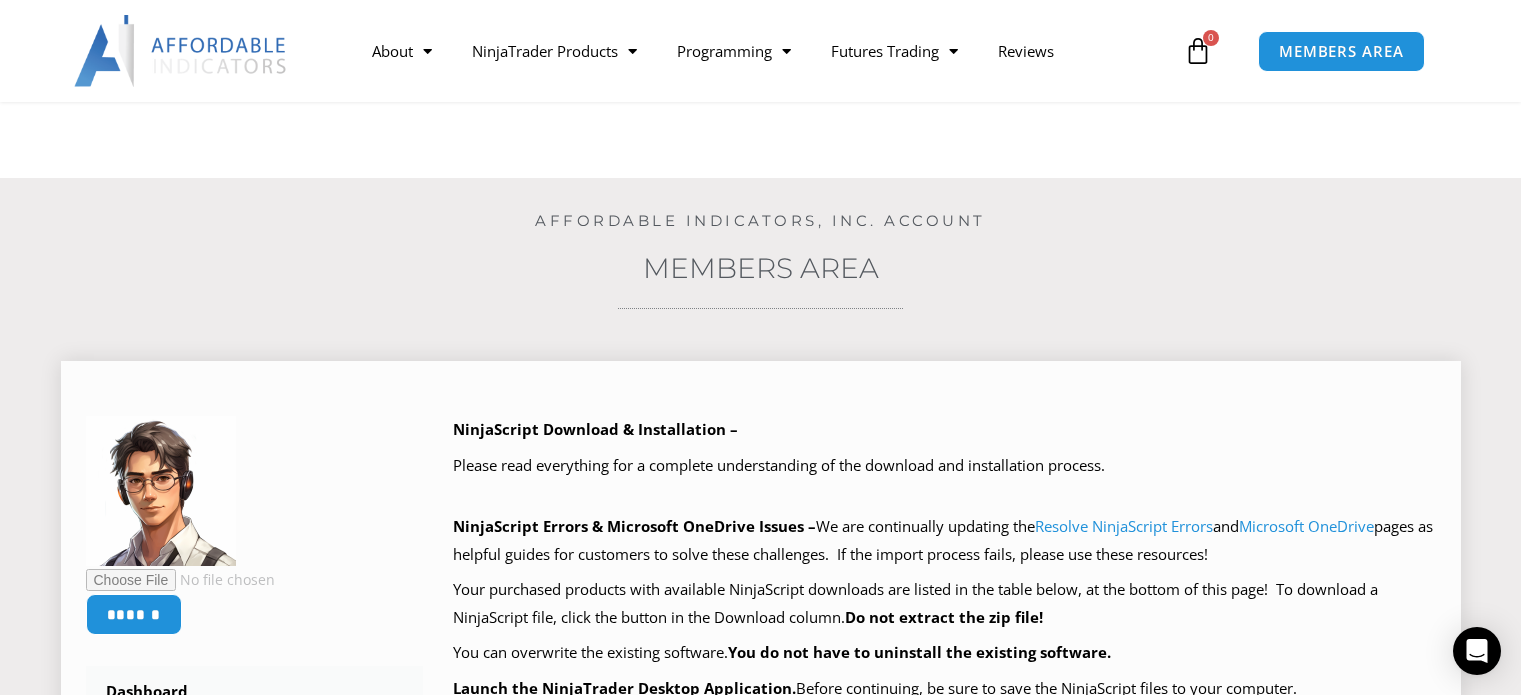 scroll, scrollTop: 919, scrollLeft: 0, axis: vertical 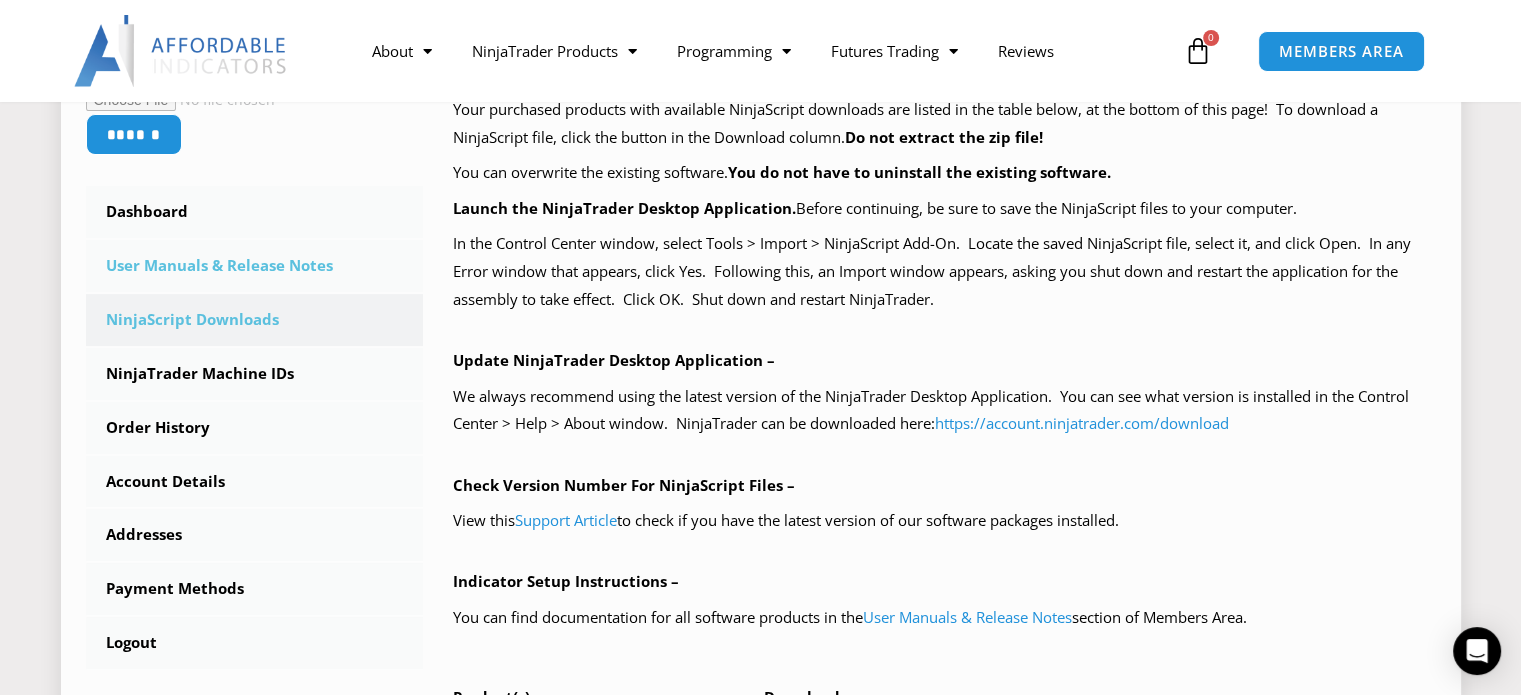 click on "User Manuals & Release Notes" at bounding box center (255, 266) 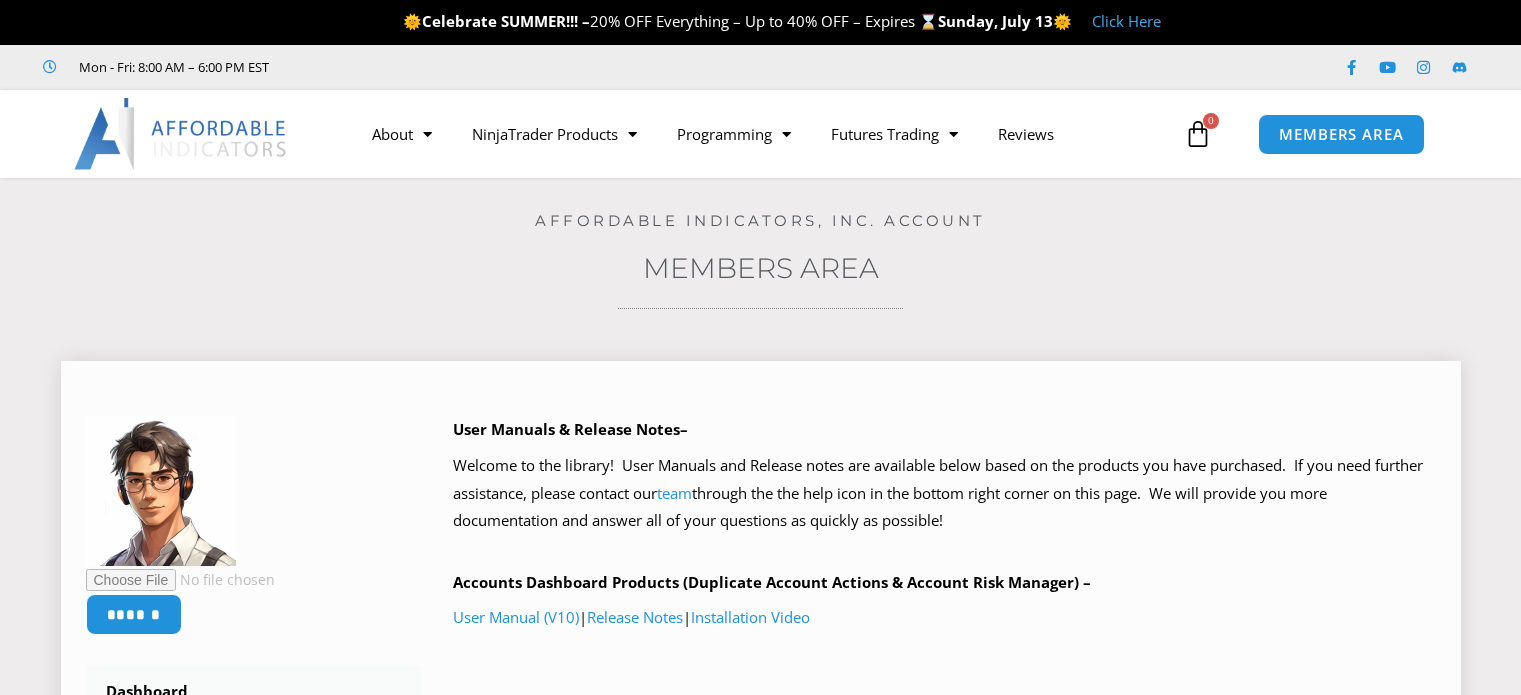 scroll, scrollTop: 0, scrollLeft: 0, axis: both 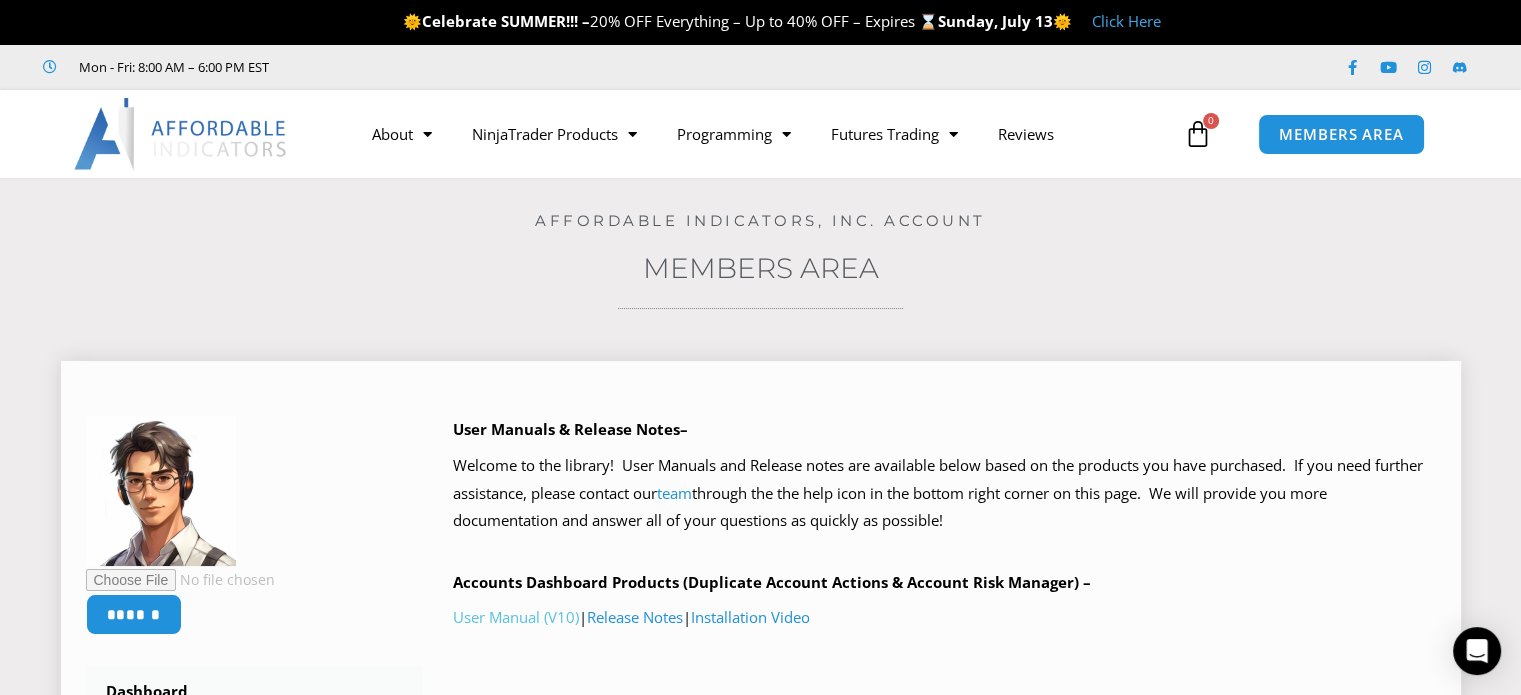 click on "User Manual (V10)" at bounding box center [516, 617] 